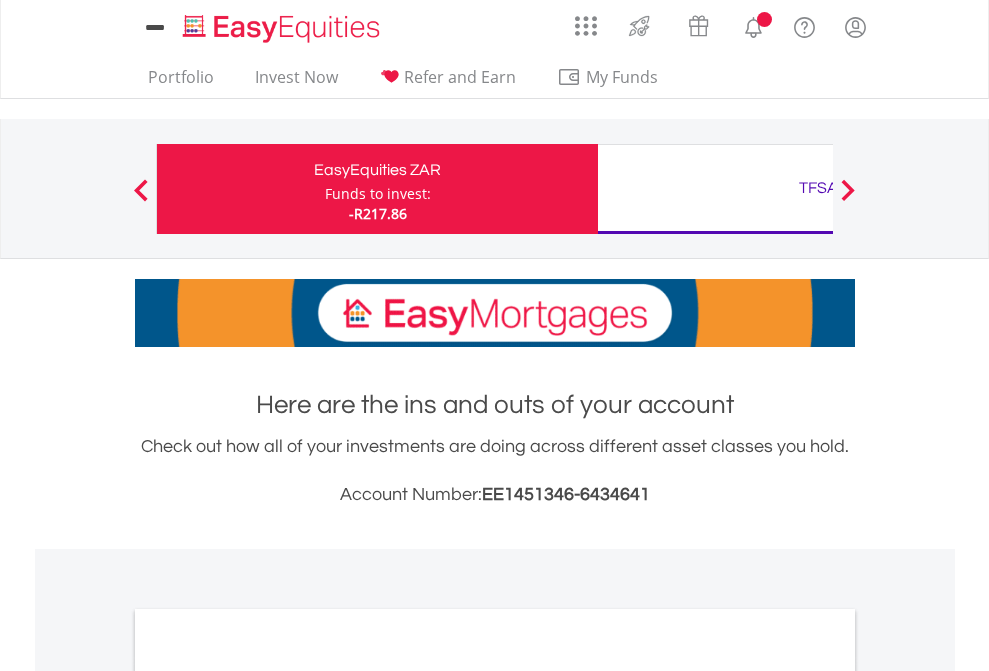 scroll, scrollTop: 0, scrollLeft: 0, axis: both 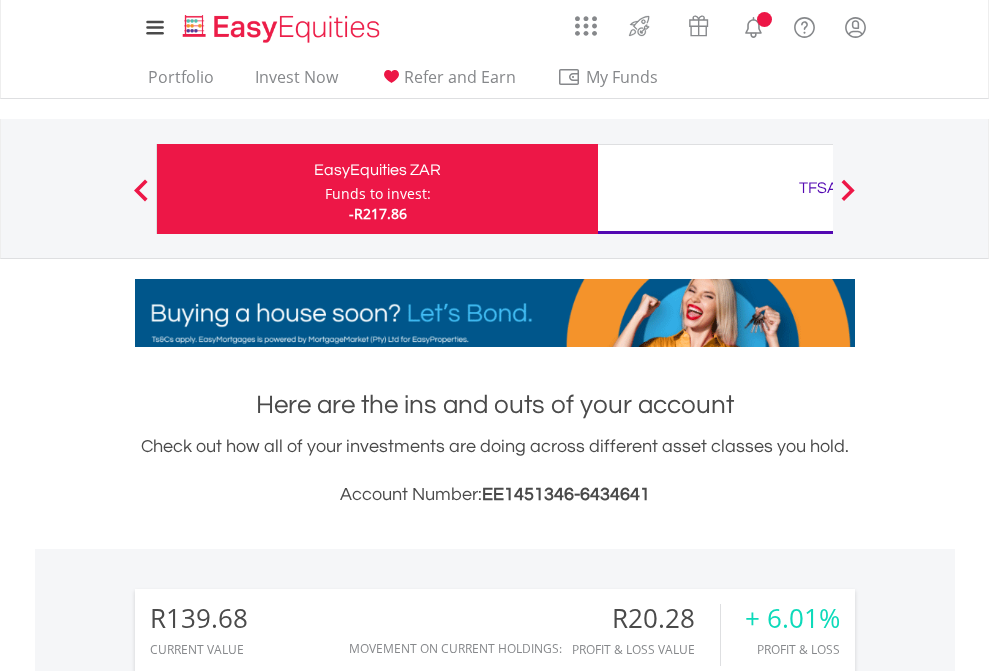 click on "Funds to invest:" at bounding box center (378, 194) 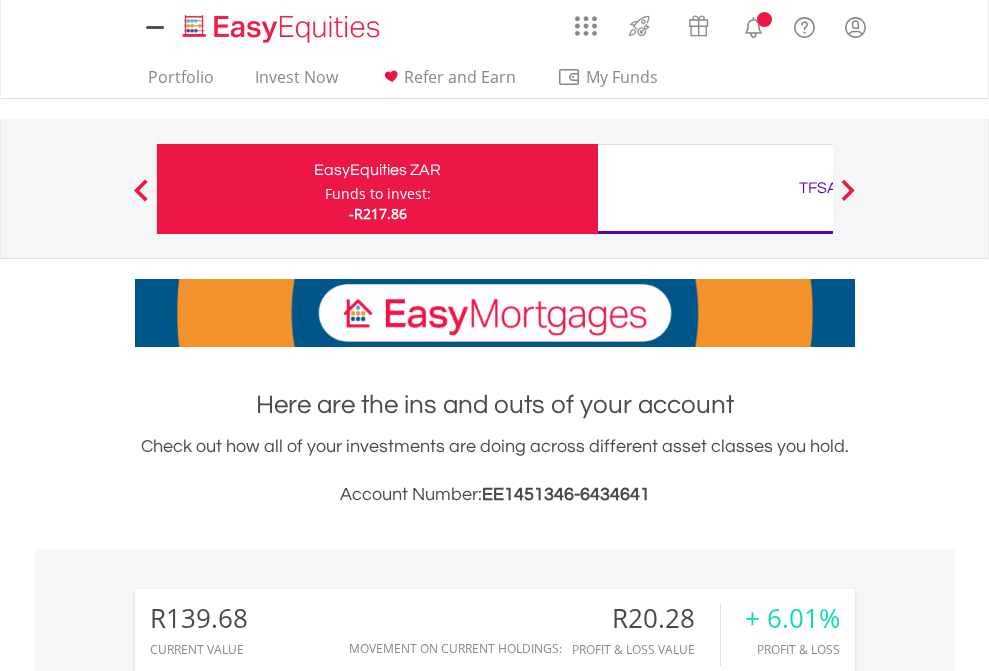 scroll, scrollTop: 0, scrollLeft: 0, axis: both 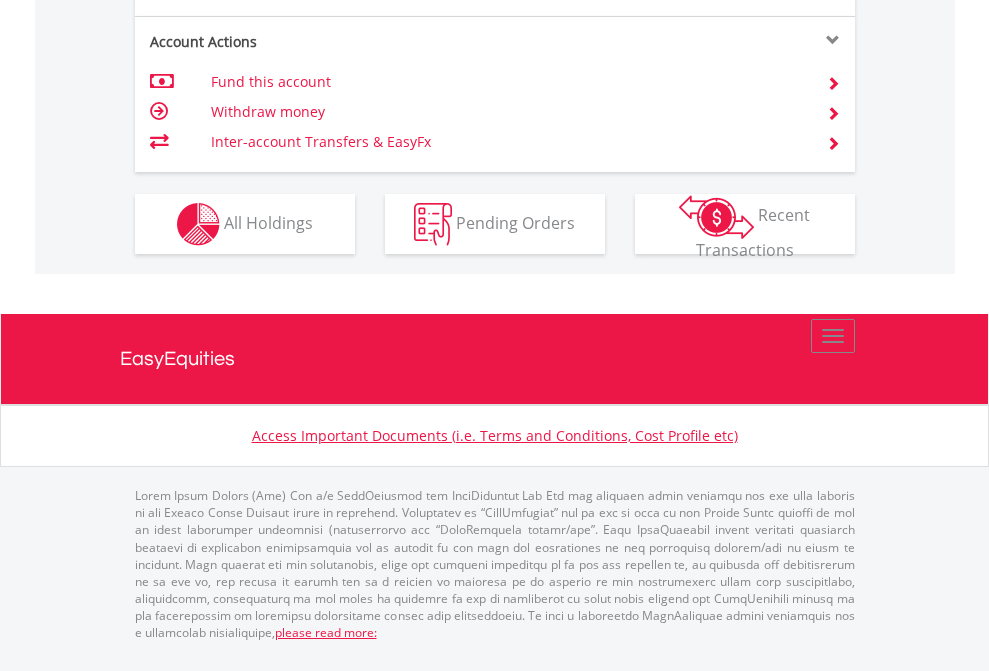 click on "Investment types" at bounding box center (706, -337) 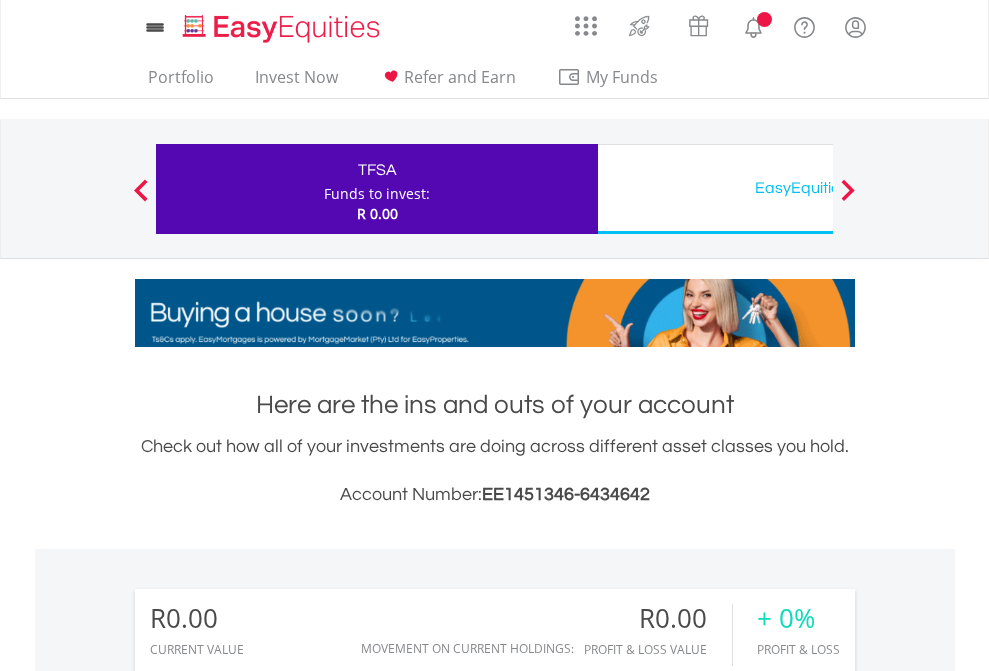scroll, scrollTop: 0, scrollLeft: 0, axis: both 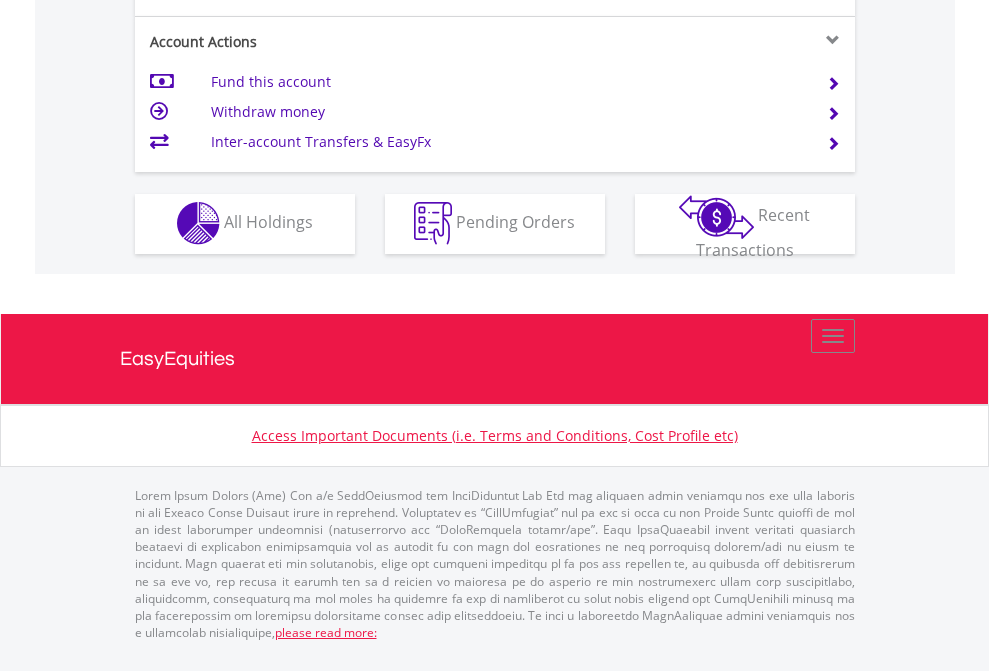 click on "Investment types" at bounding box center [706, -353] 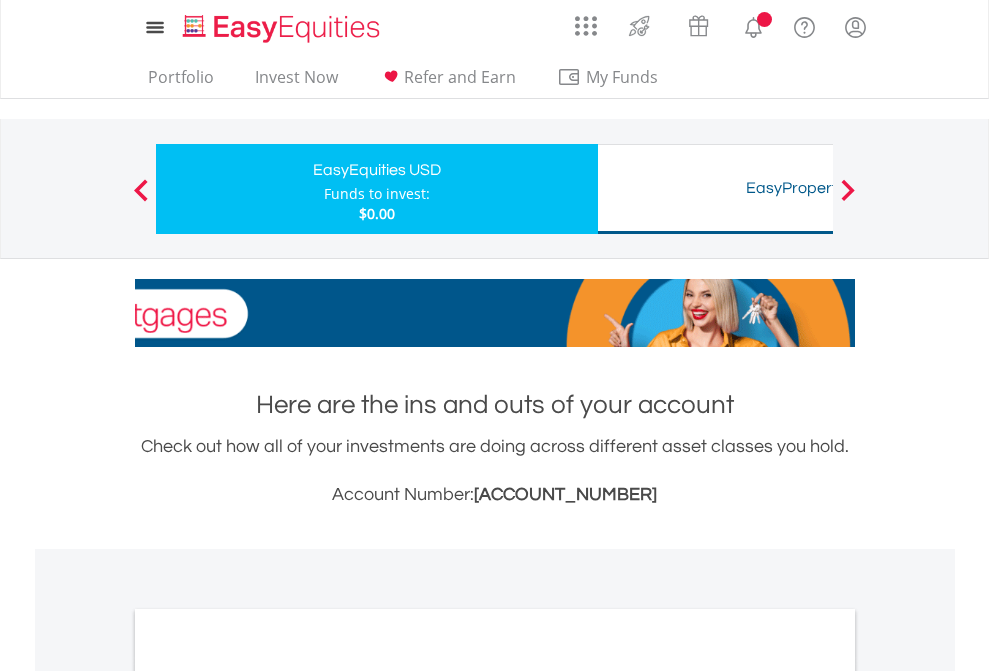 scroll, scrollTop: 0, scrollLeft: 0, axis: both 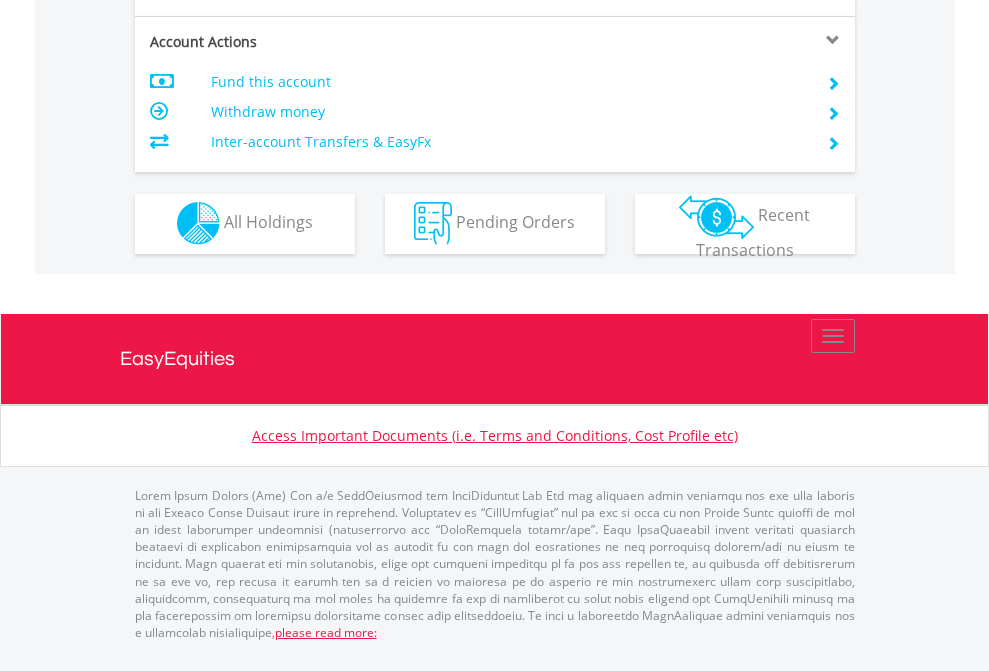 click on "Investment types" at bounding box center (706, -353) 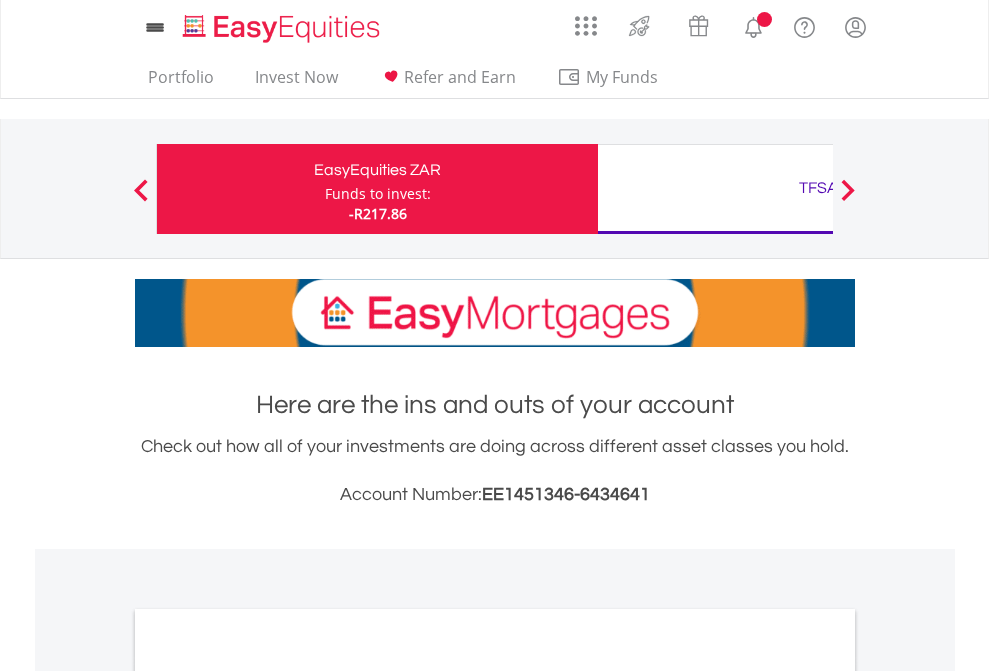 scroll, scrollTop: 0, scrollLeft: 0, axis: both 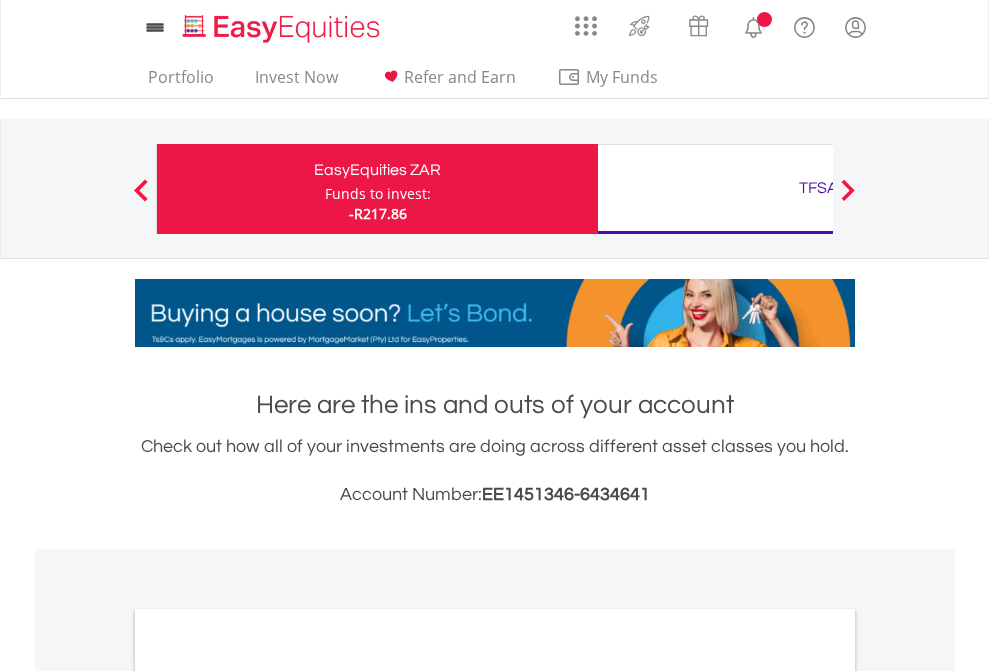 click on "All Holdings" at bounding box center (268, 1096) 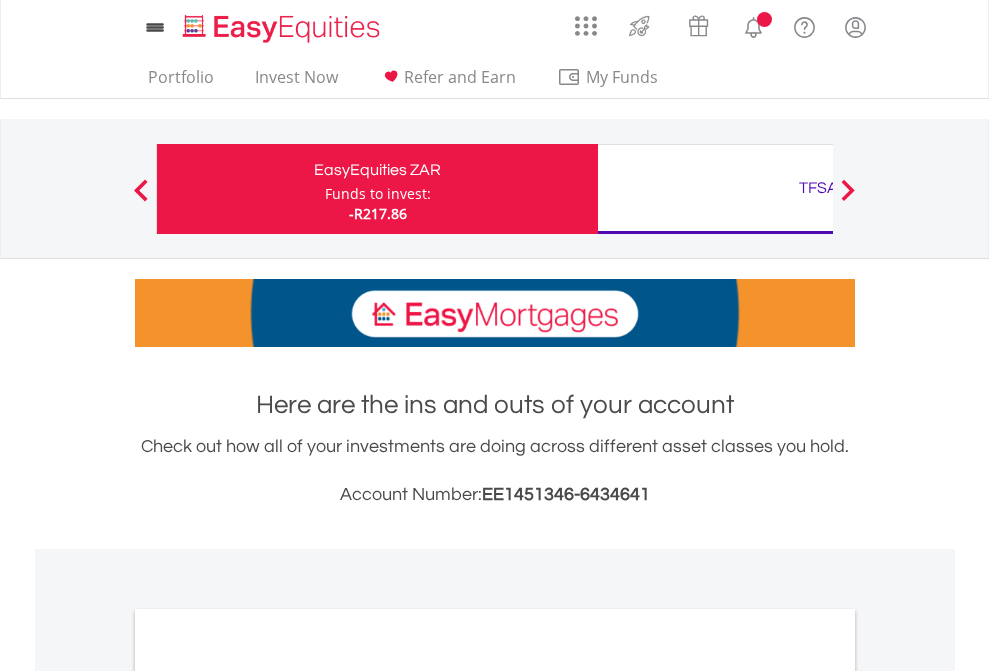 scroll, scrollTop: 1202, scrollLeft: 0, axis: vertical 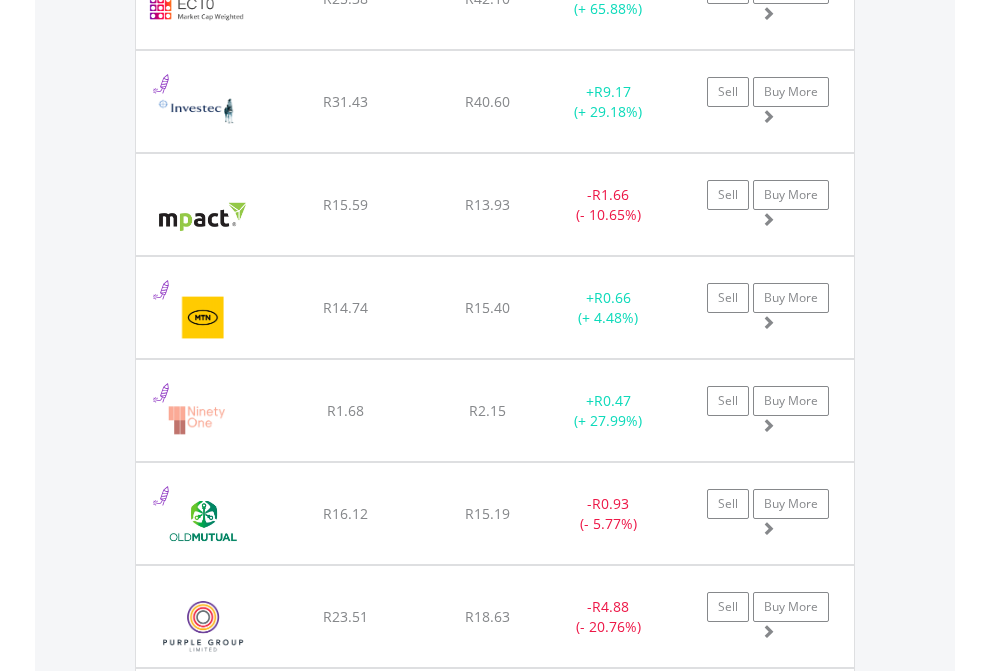 click on "TFSA" at bounding box center (818, -2196) 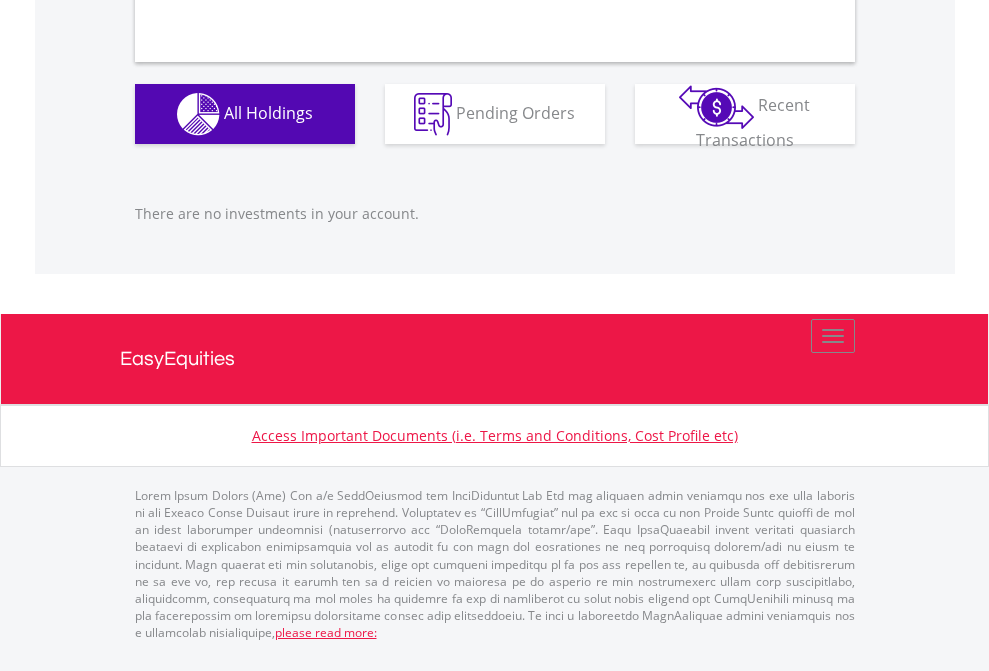 scroll, scrollTop: 1980, scrollLeft: 0, axis: vertical 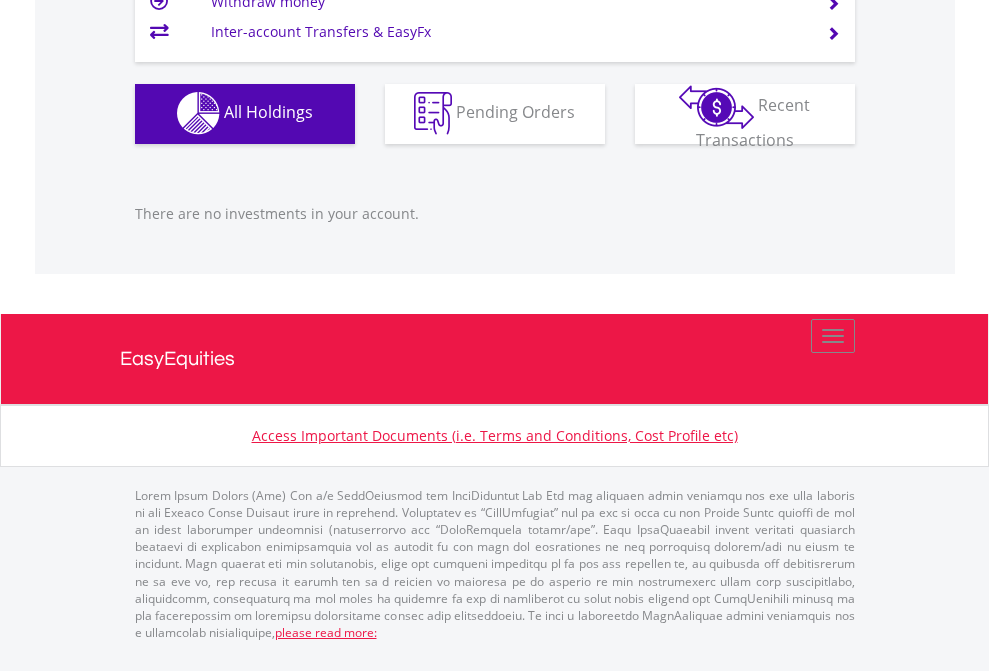 click on "EasyEquities USD" at bounding box center [818, -1142] 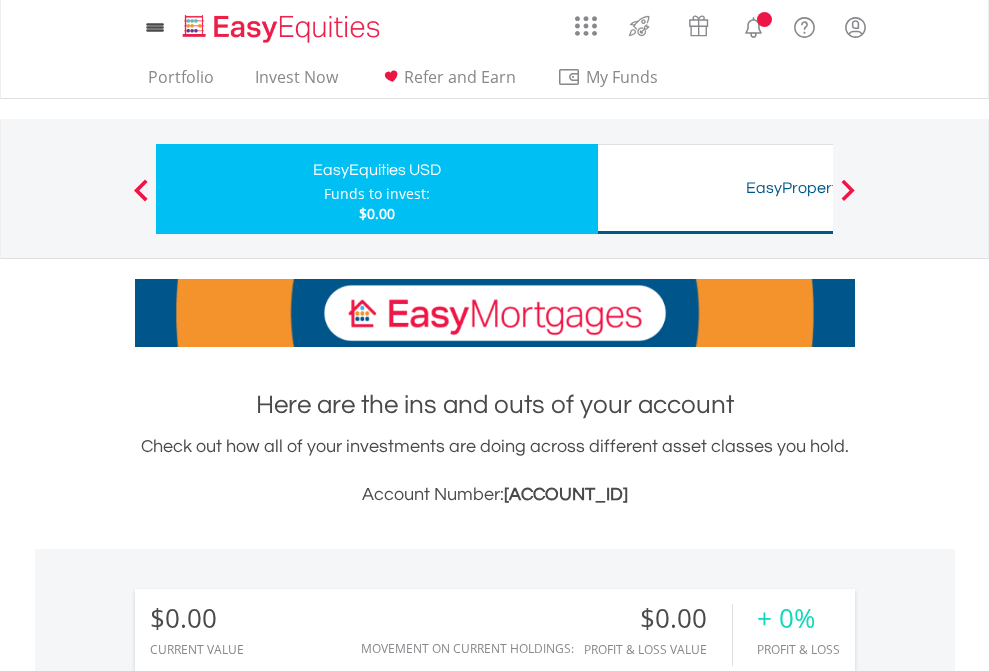 scroll, scrollTop: 1486, scrollLeft: 0, axis: vertical 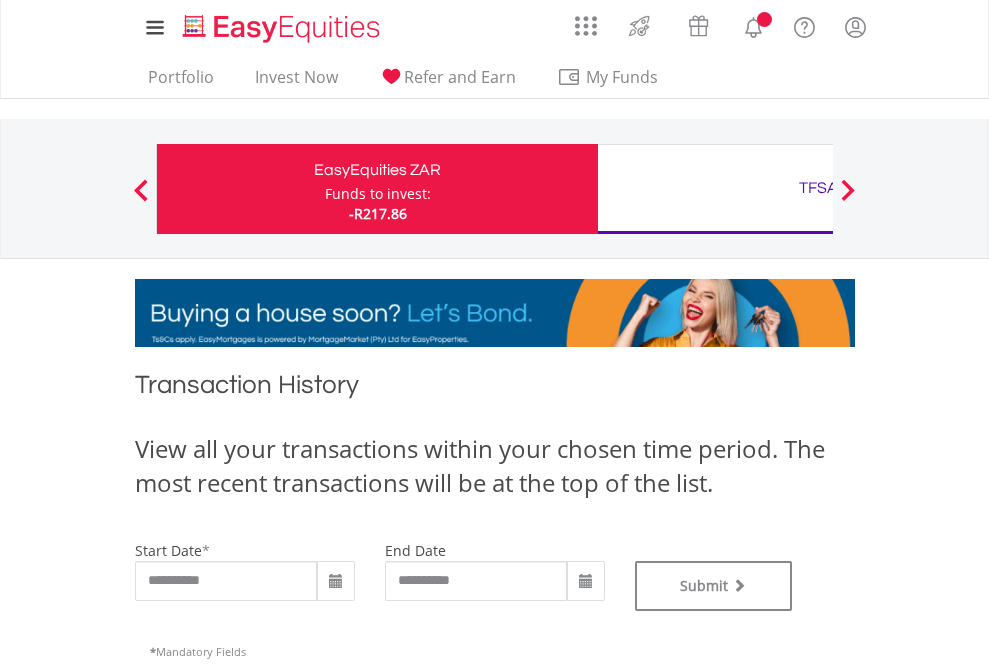 click on "TFSA" at bounding box center (818, 188) 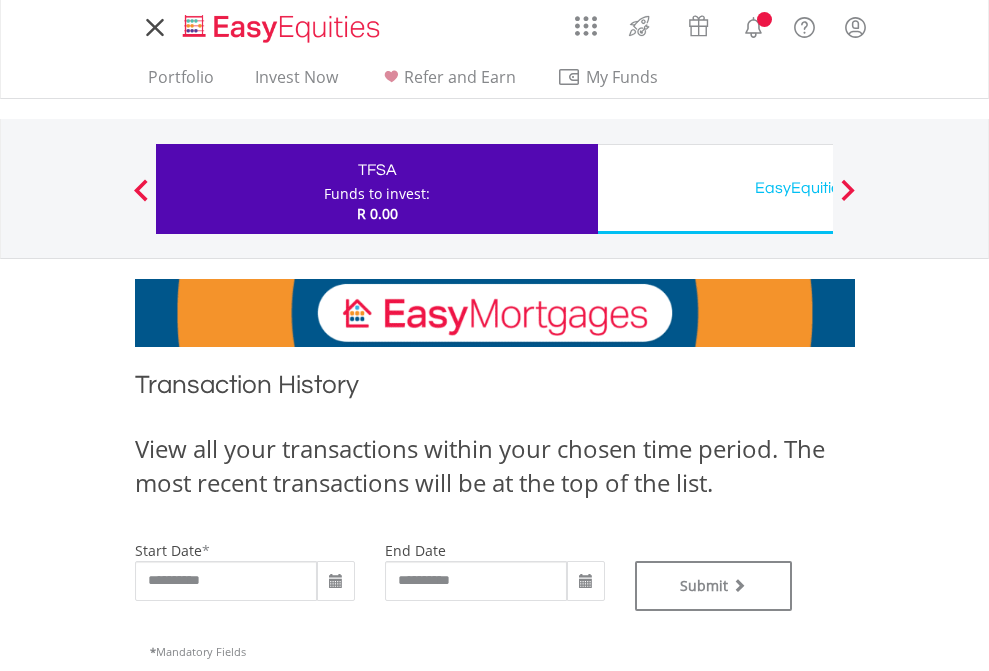 scroll, scrollTop: 0, scrollLeft: 0, axis: both 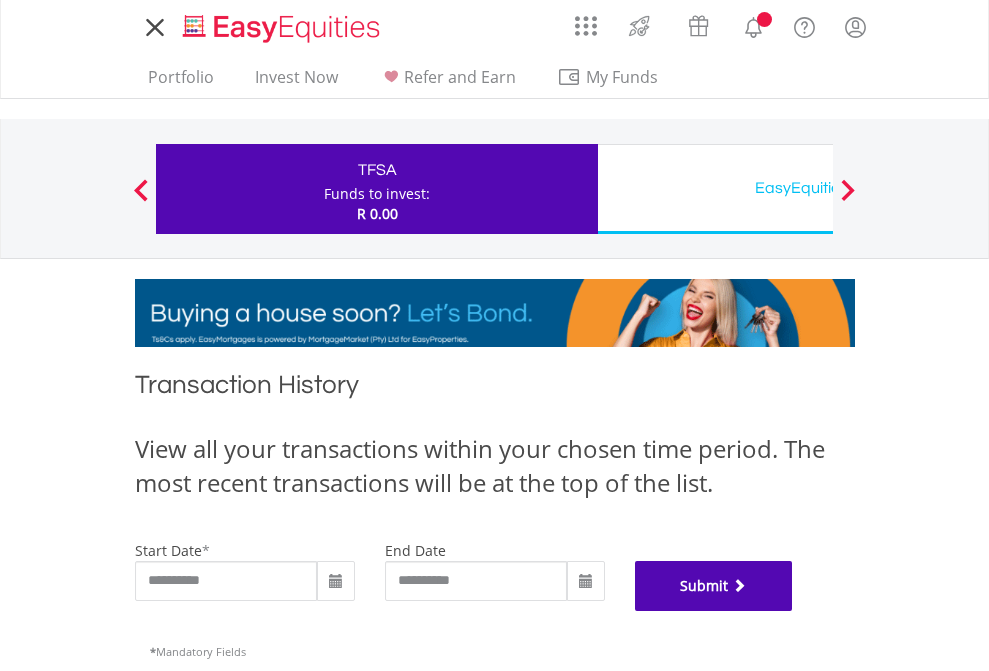 click on "Submit" at bounding box center [714, 586] 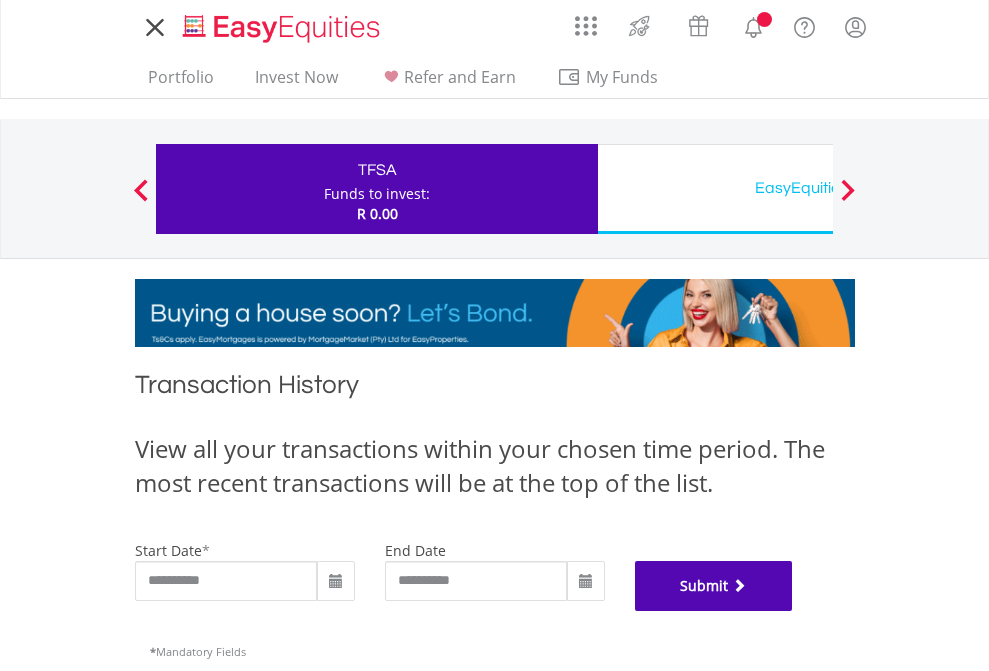 scroll, scrollTop: 811, scrollLeft: 0, axis: vertical 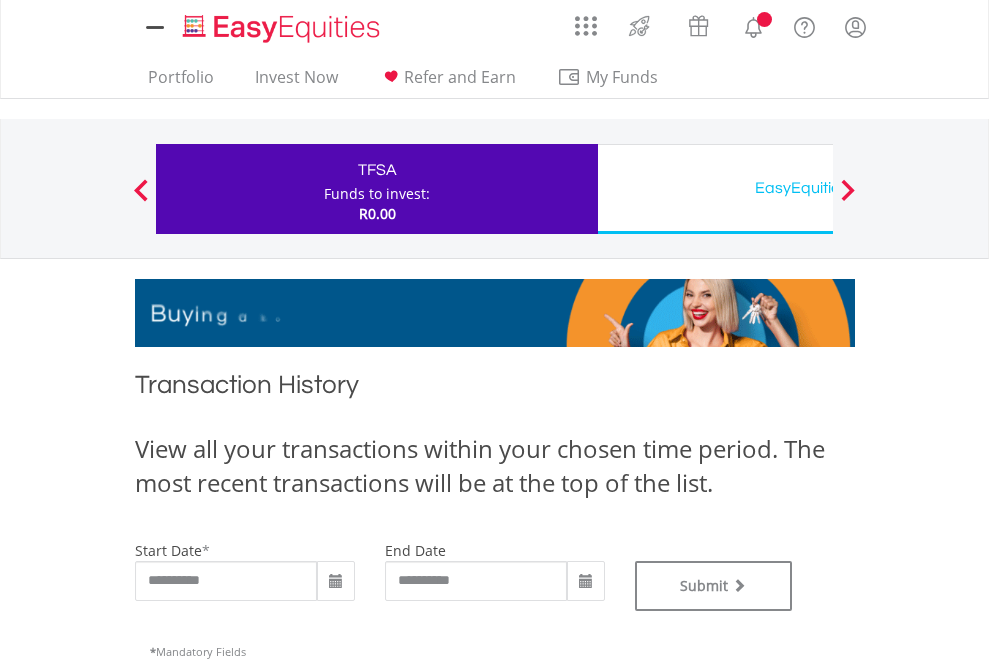 click on "EasyEquities USD" at bounding box center [818, 188] 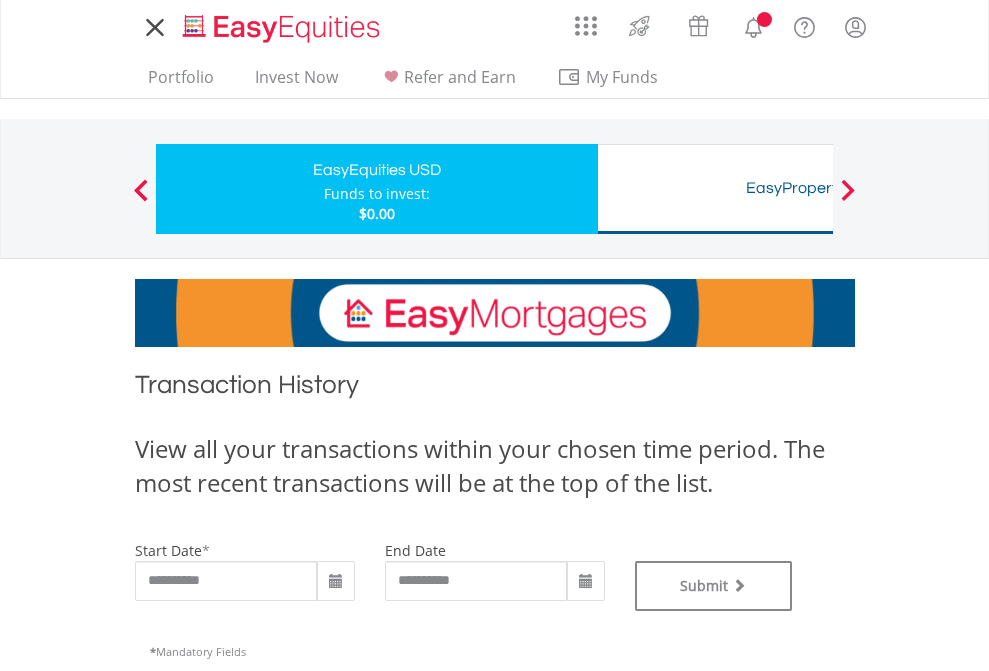 scroll, scrollTop: 0, scrollLeft: 0, axis: both 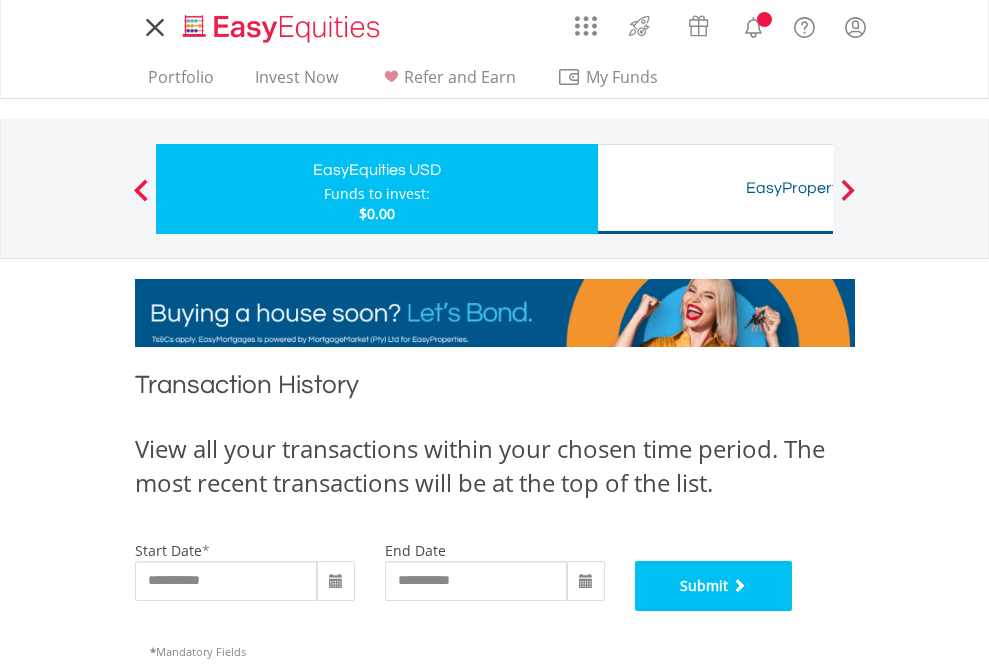 click on "Submit" at bounding box center (714, 586) 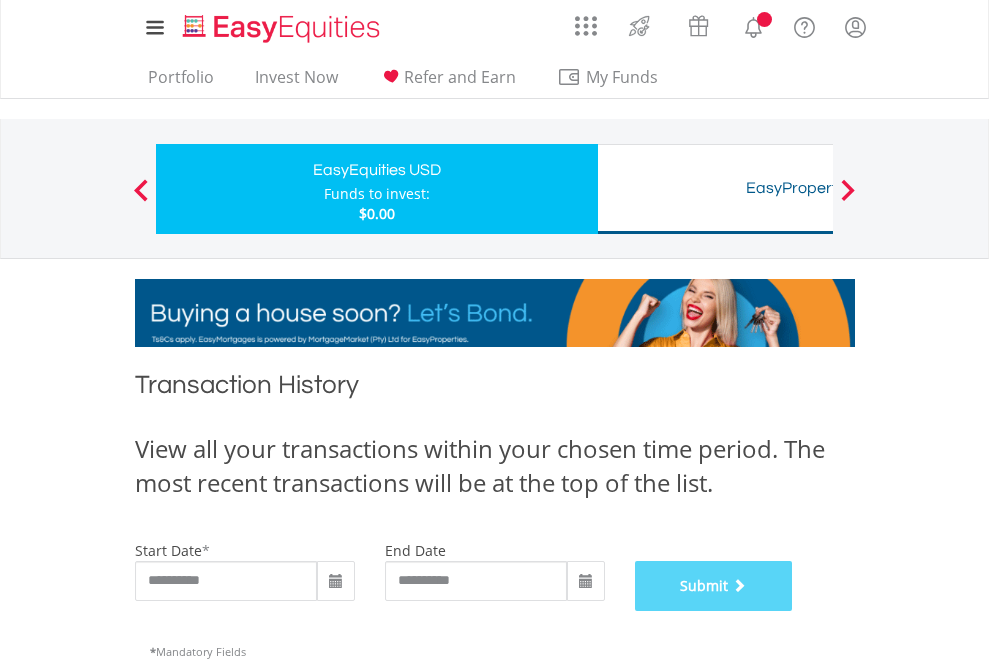 scroll, scrollTop: 811, scrollLeft: 0, axis: vertical 